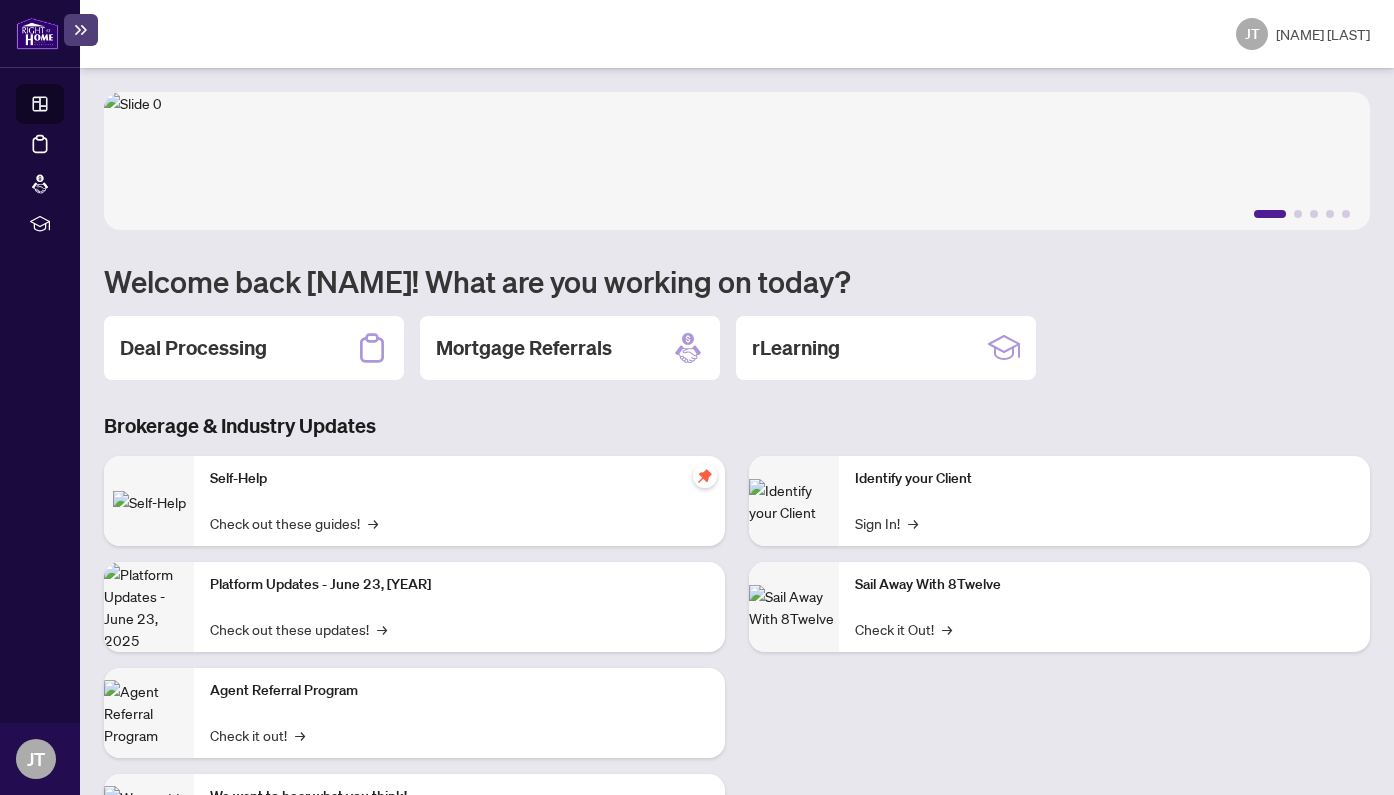 scroll, scrollTop: 0, scrollLeft: 0, axis: both 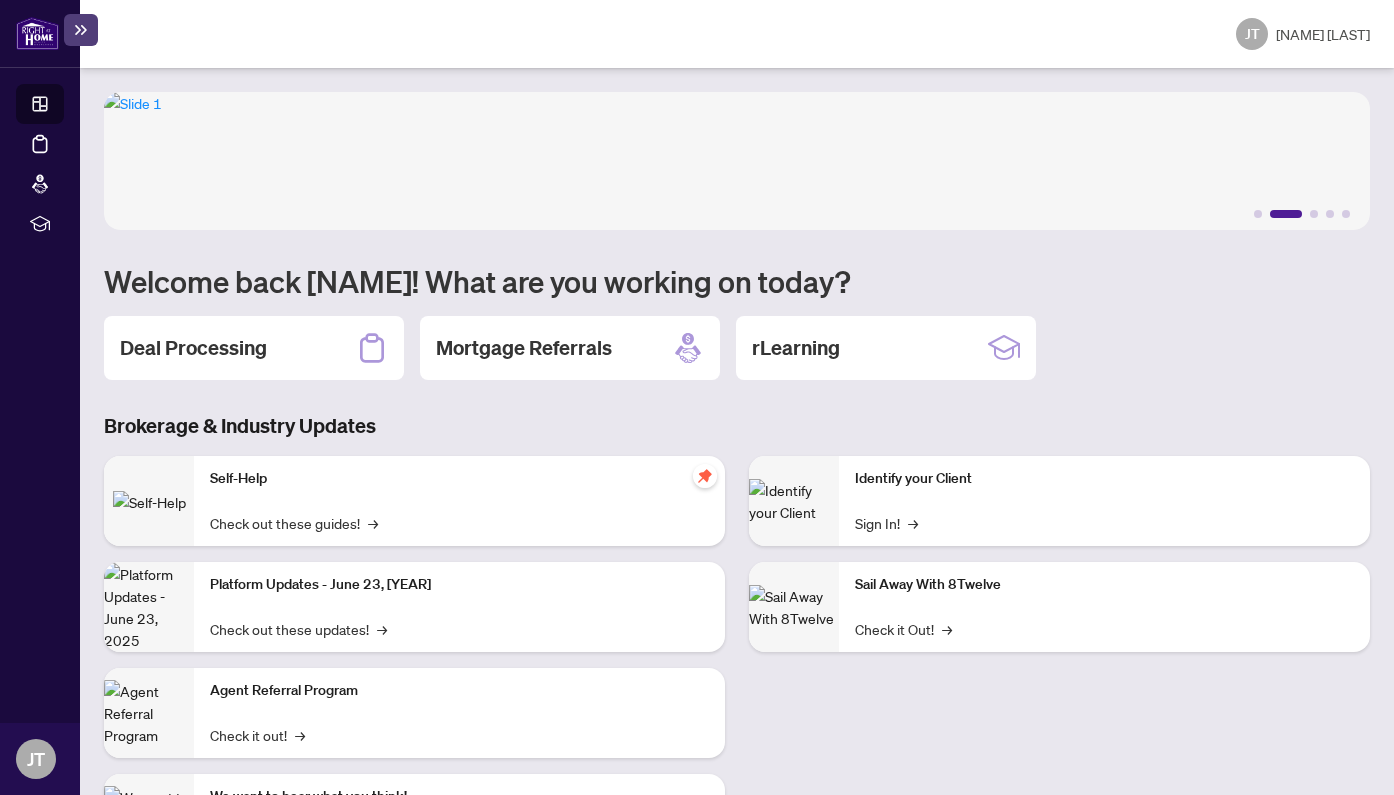 click on "Dashboard" at bounding box center (62, 107) 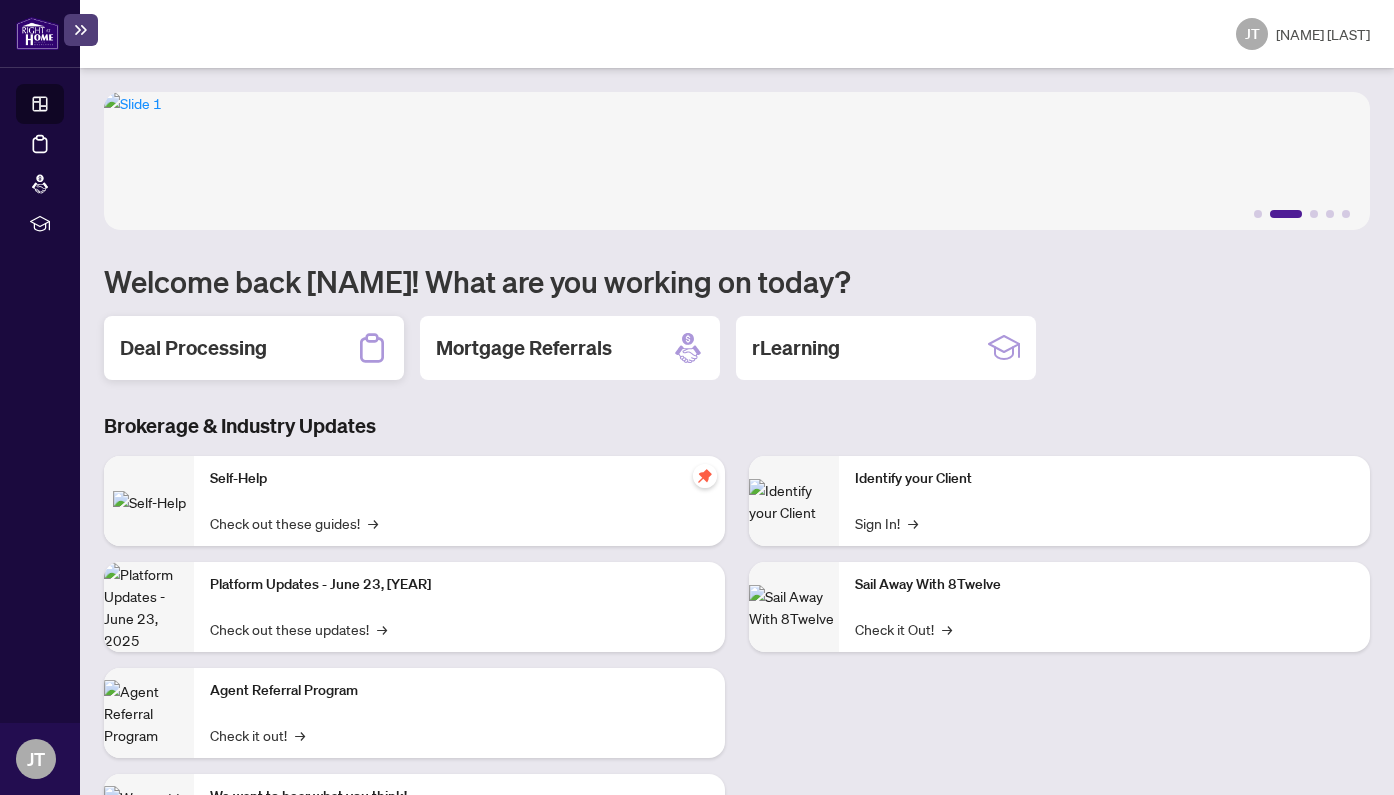 click on "Deal Processing" at bounding box center (193, 348) 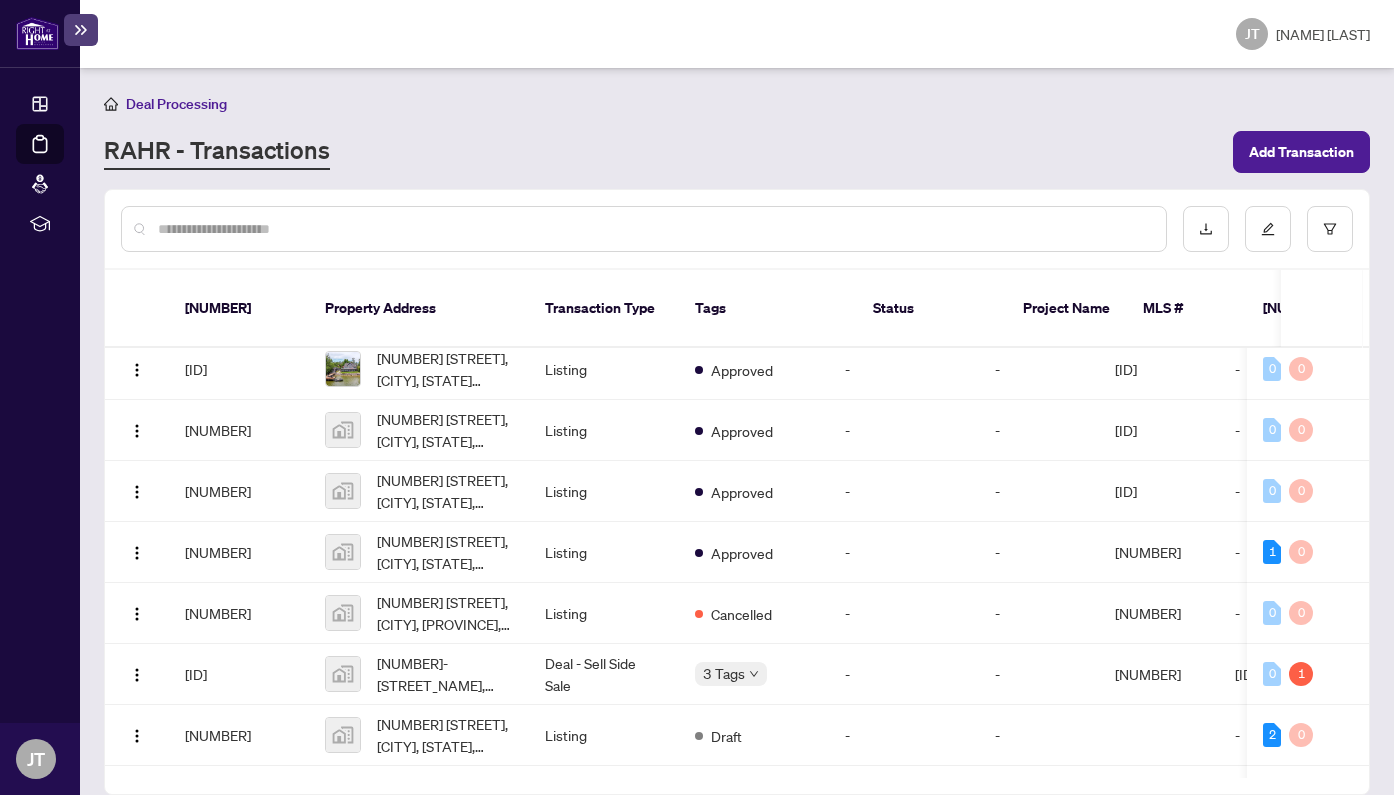 scroll, scrollTop: 75, scrollLeft: 1, axis: both 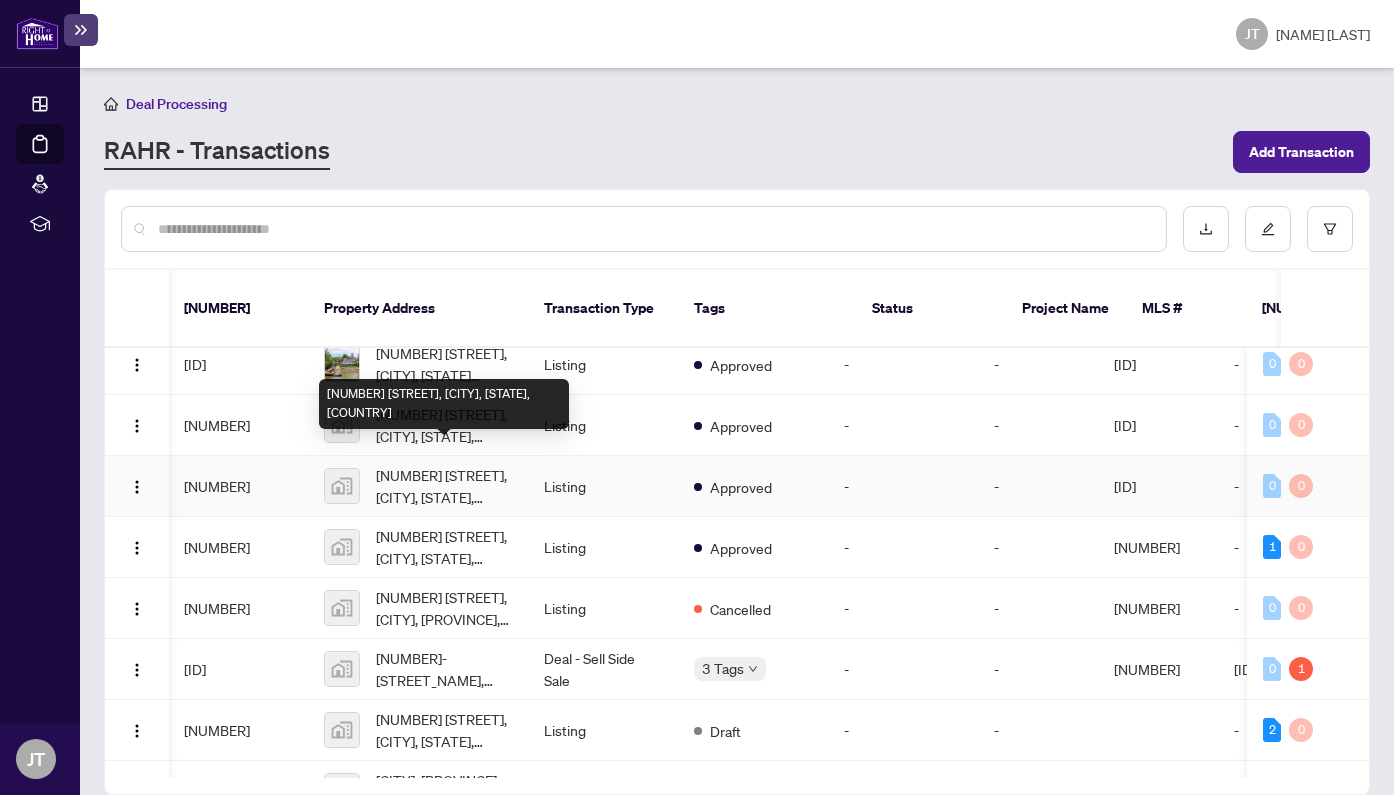click on "[NUMBER] [STREET], [CITY], [STATE], [COUNTRY]" at bounding box center [444, 486] 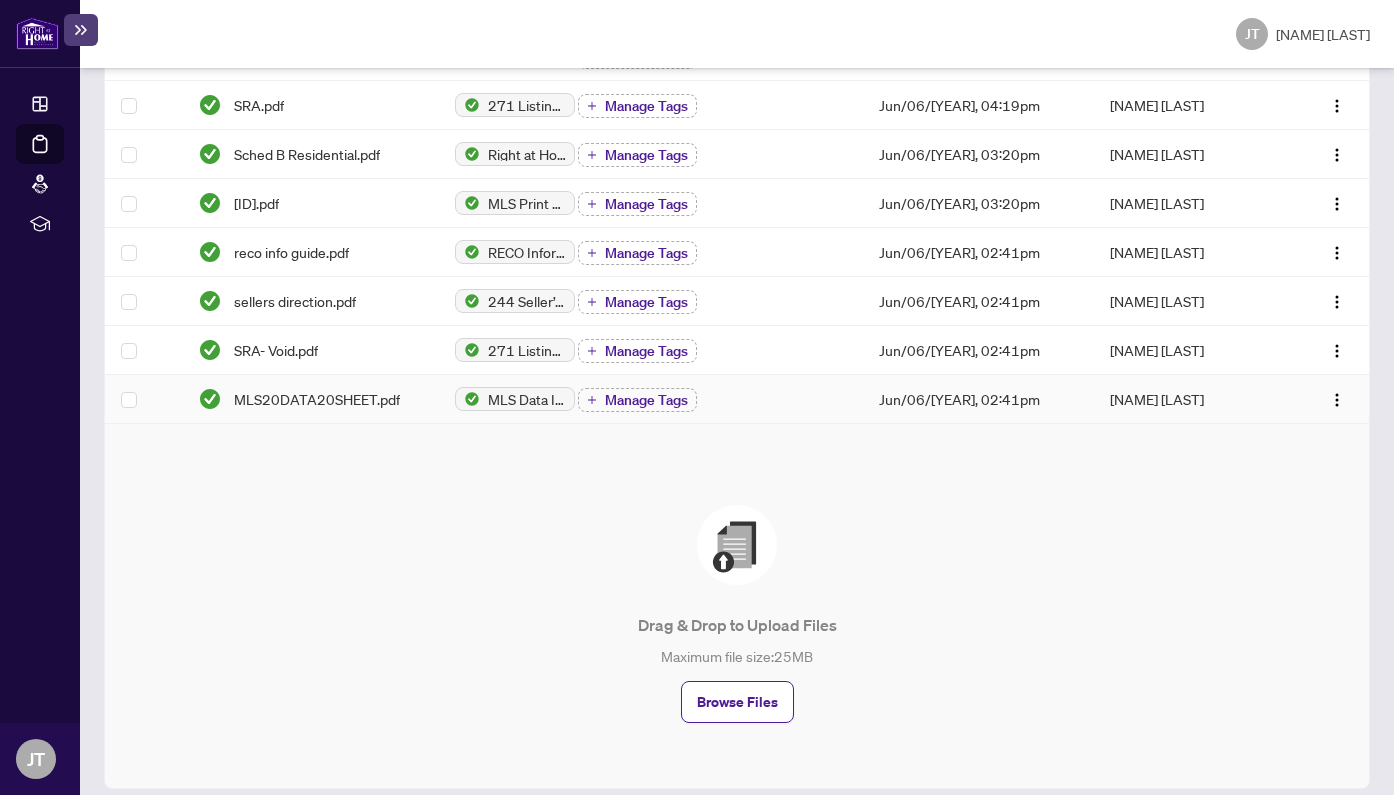 scroll, scrollTop: 448, scrollLeft: 0, axis: vertical 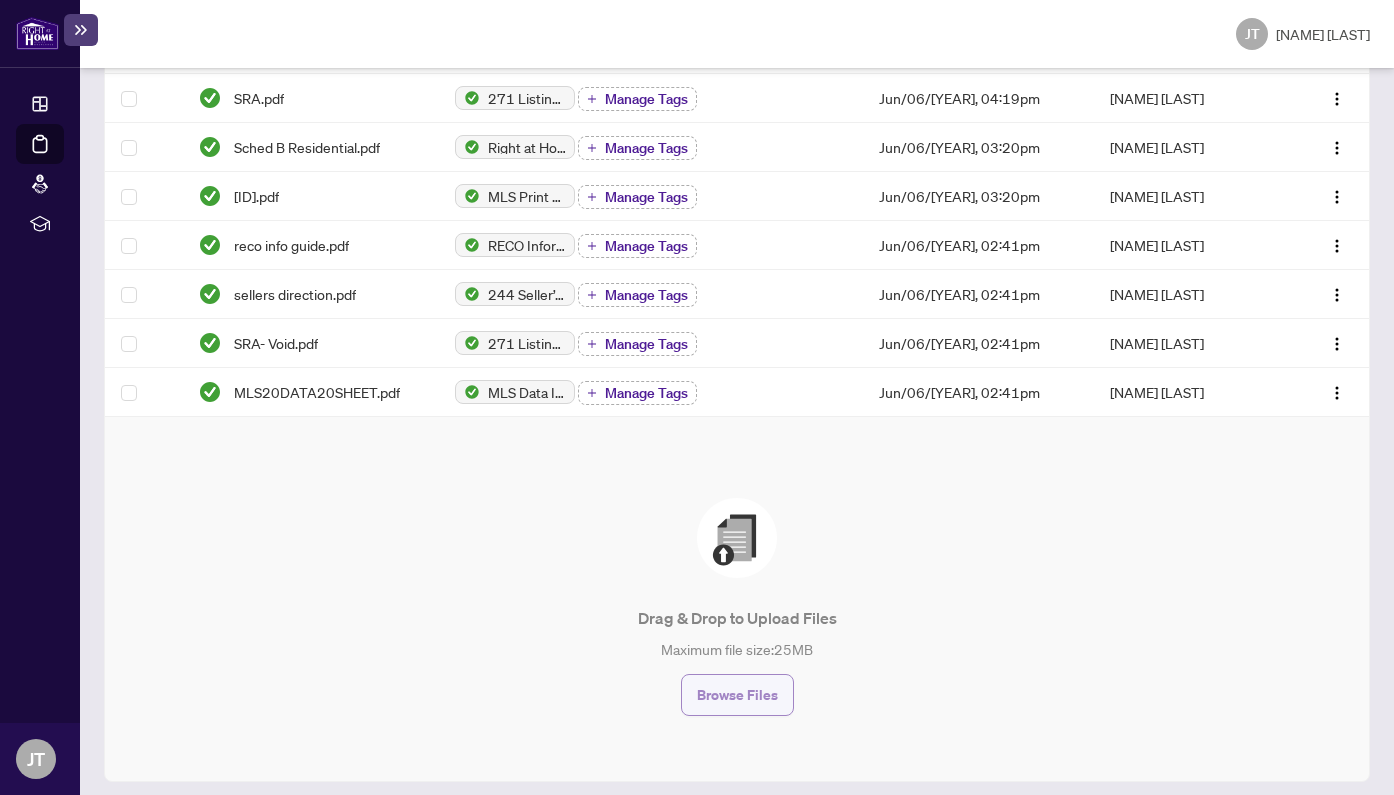 click on "Browse Files" at bounding box center (737, 695) 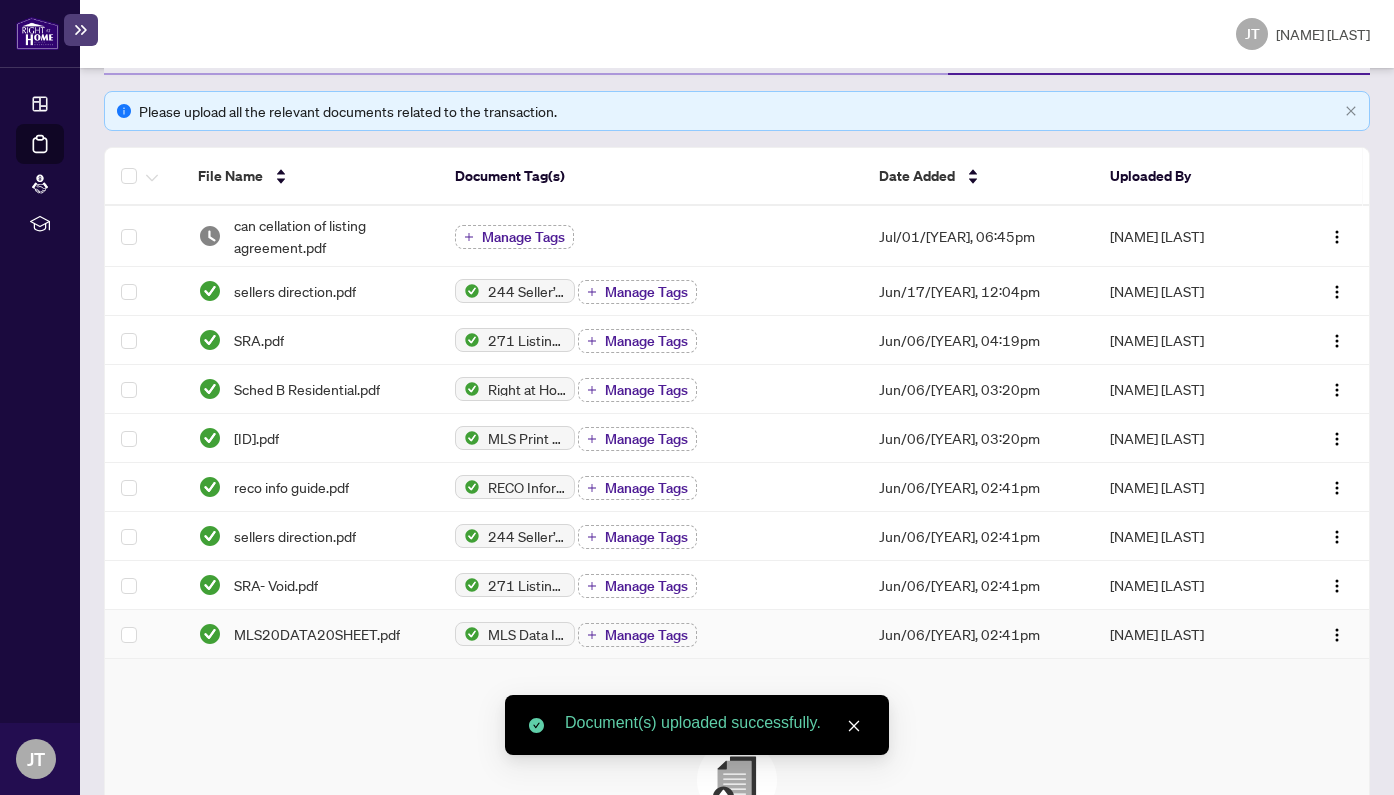 scroll, scrollTop: 265, scrollLeft: 0, axis: vertical 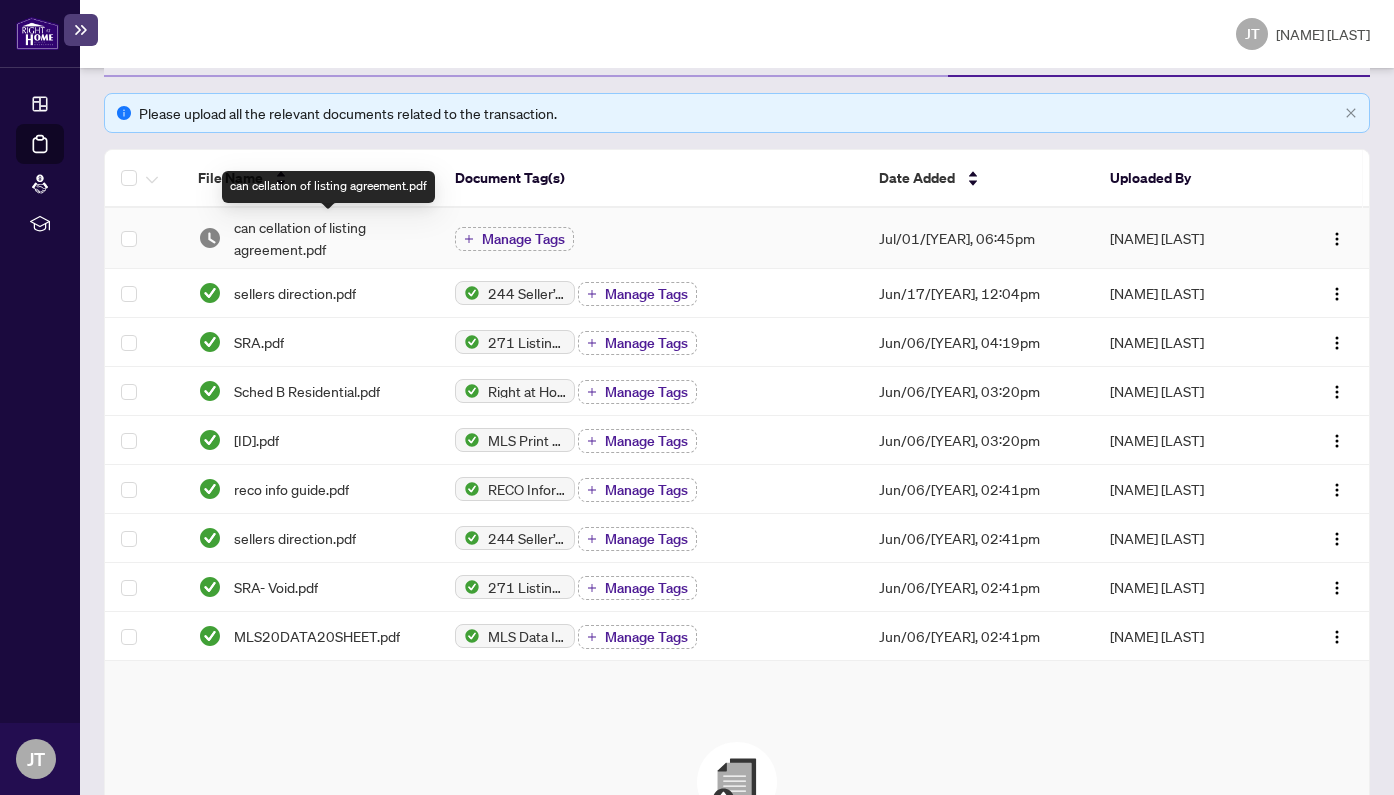 click on "can cellation of listing agreement.pdf" at bounding box center [328, 238] 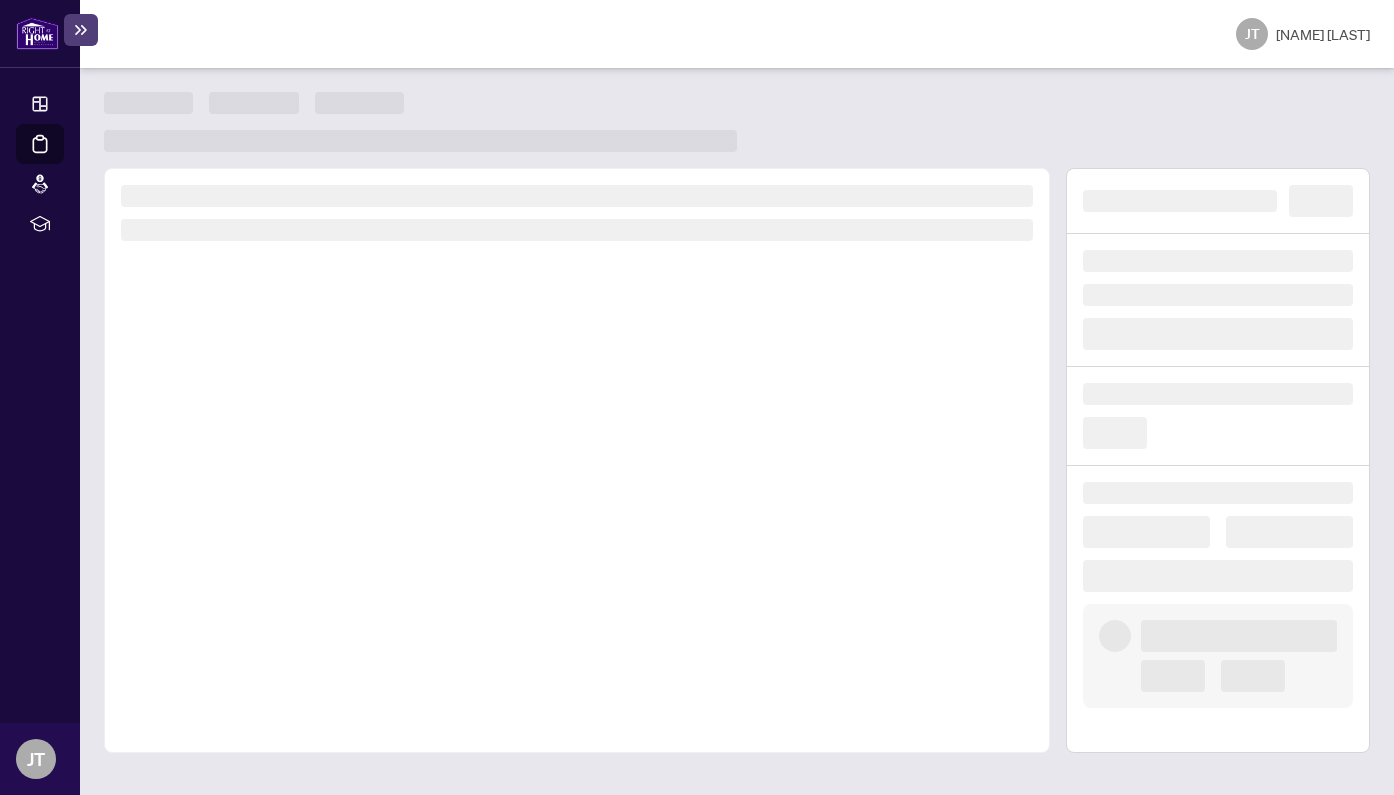 scroll, scrollTop: 0, scrollLeft: 0, axis: both 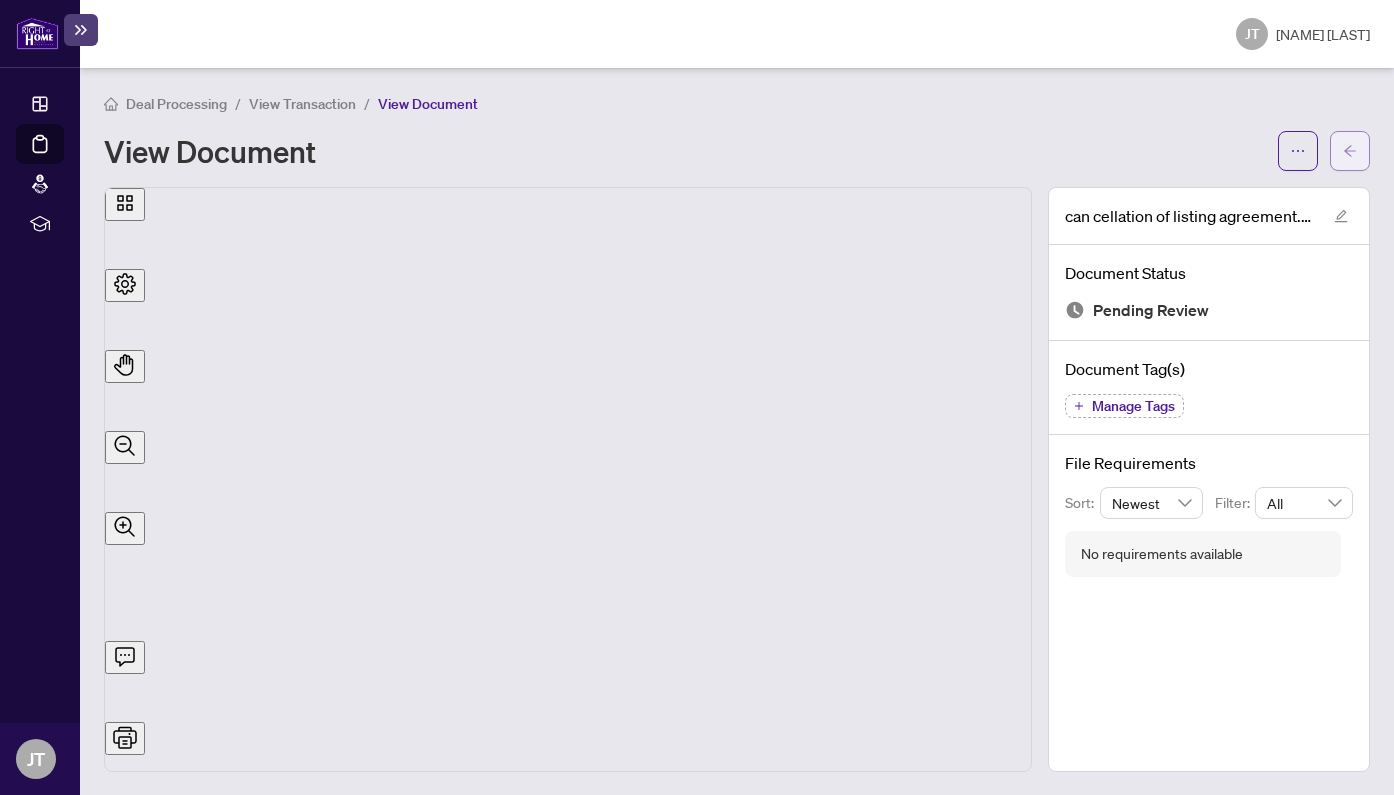 click at bounding box center [1350, 151] 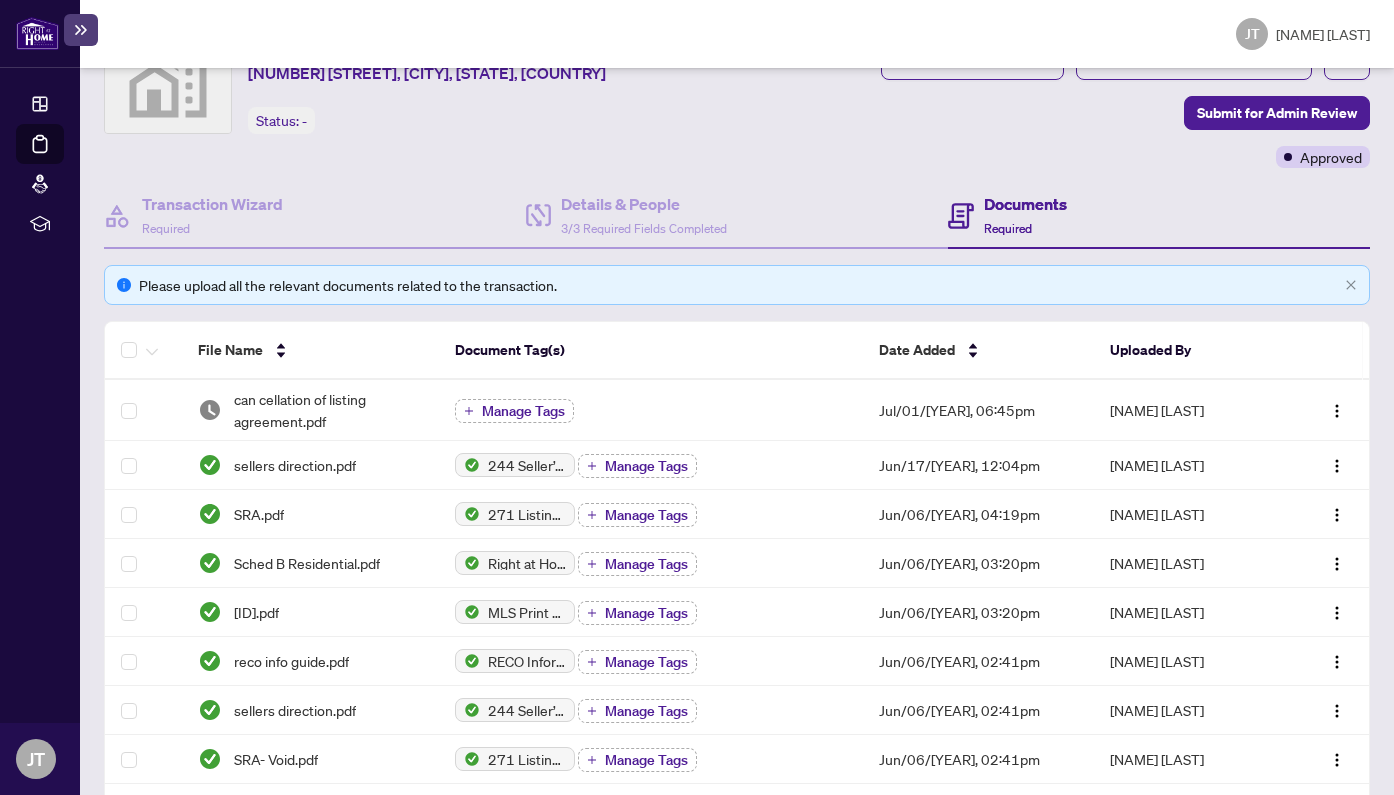 scroll, scrollTop: 0, scrollLeft: 0, axis: both 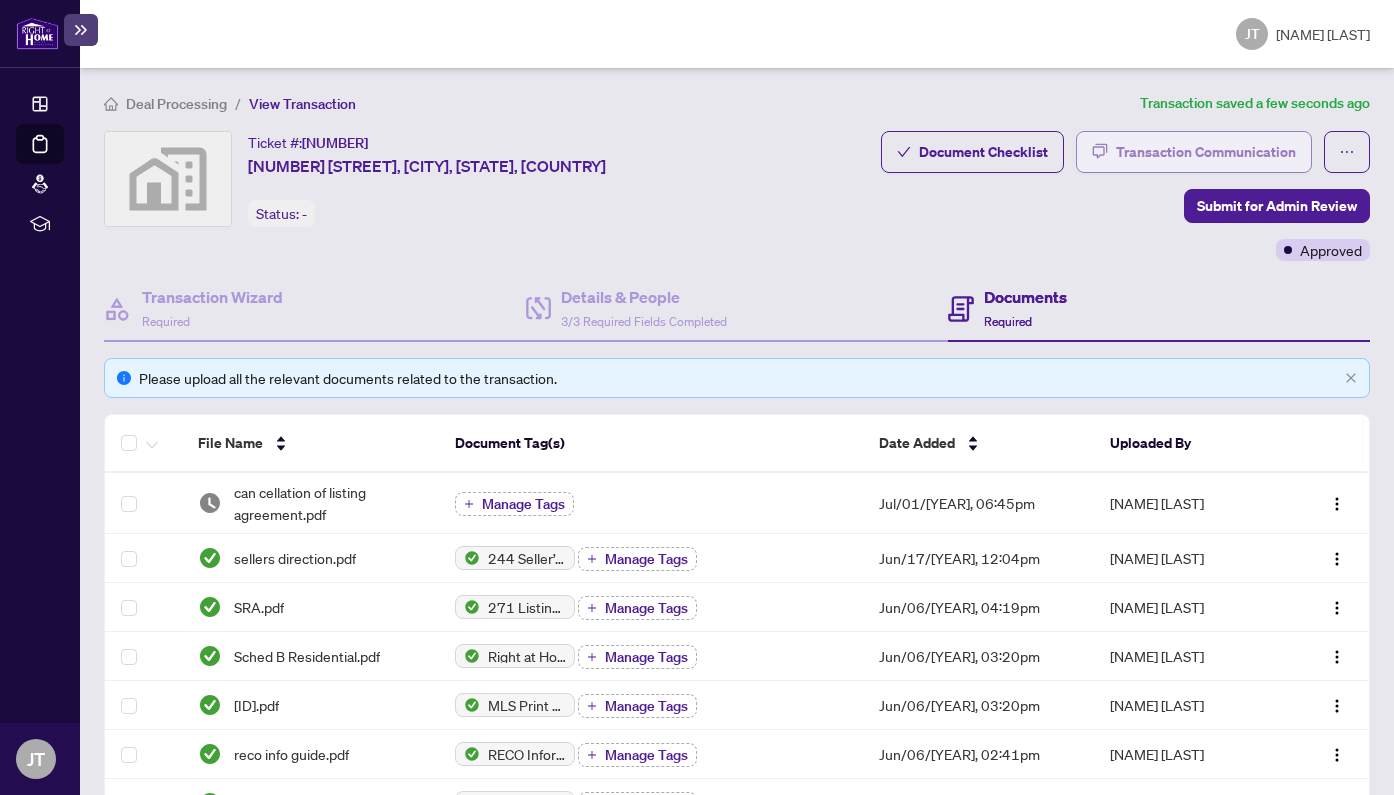 click on "Transaction Communication" at bounding box center [1206, 152] 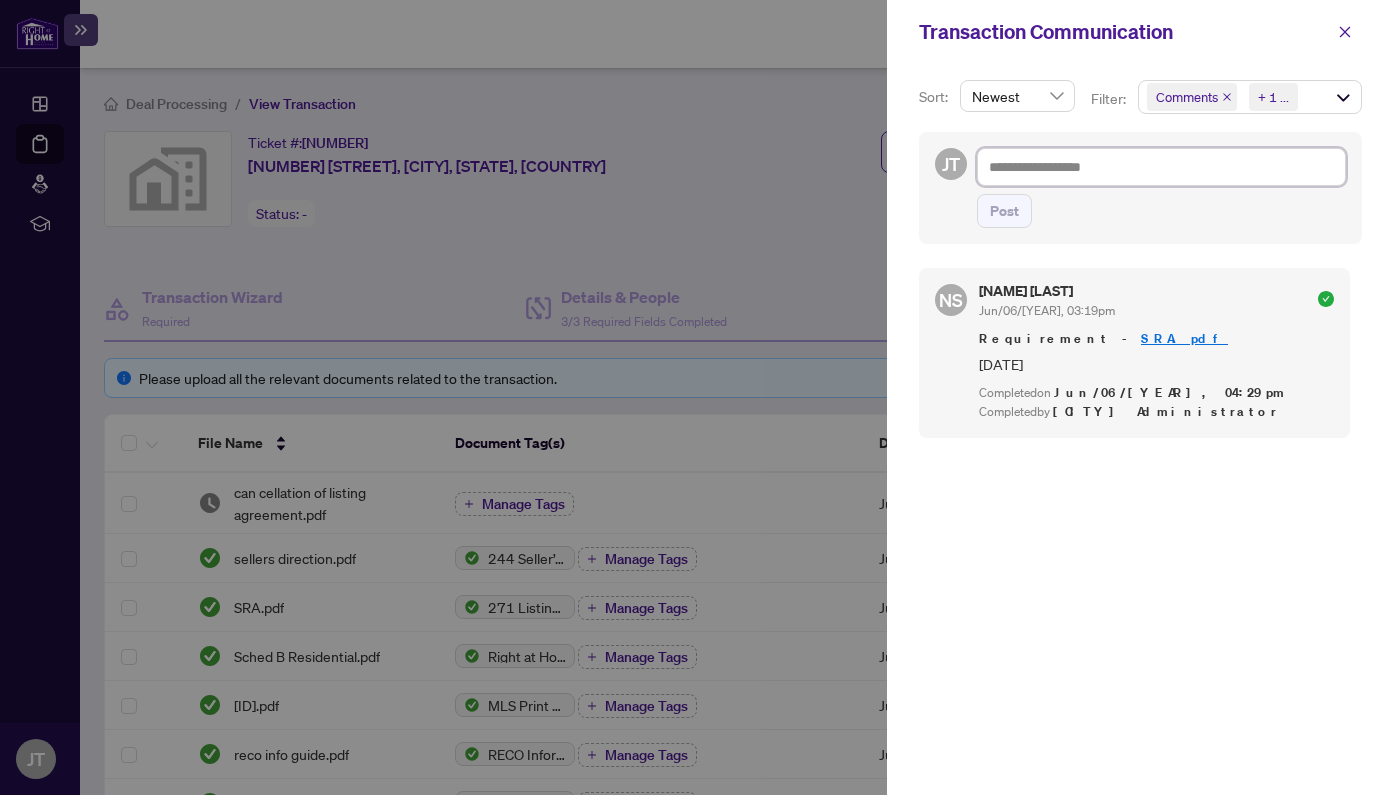 click at bounding box center (1161, 167) 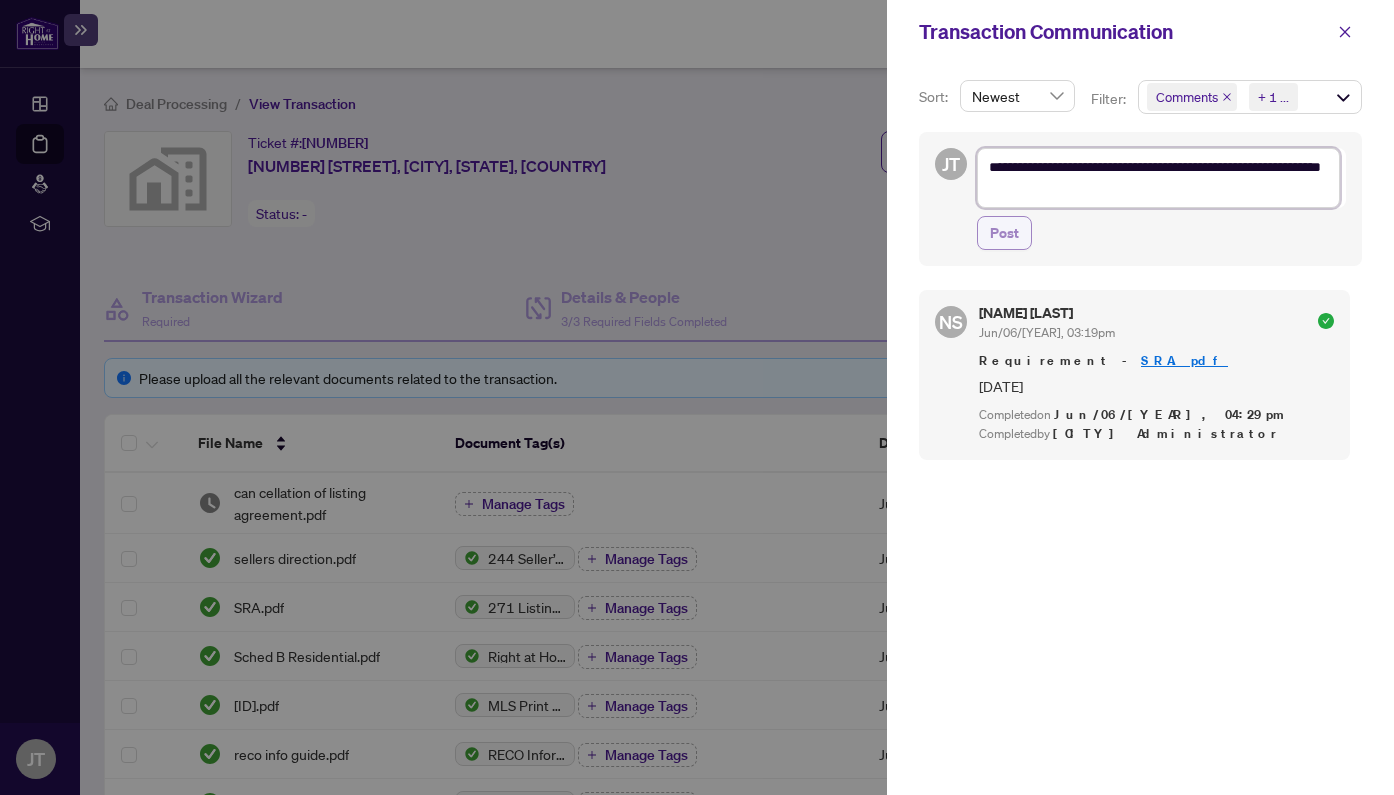 type on "**********" 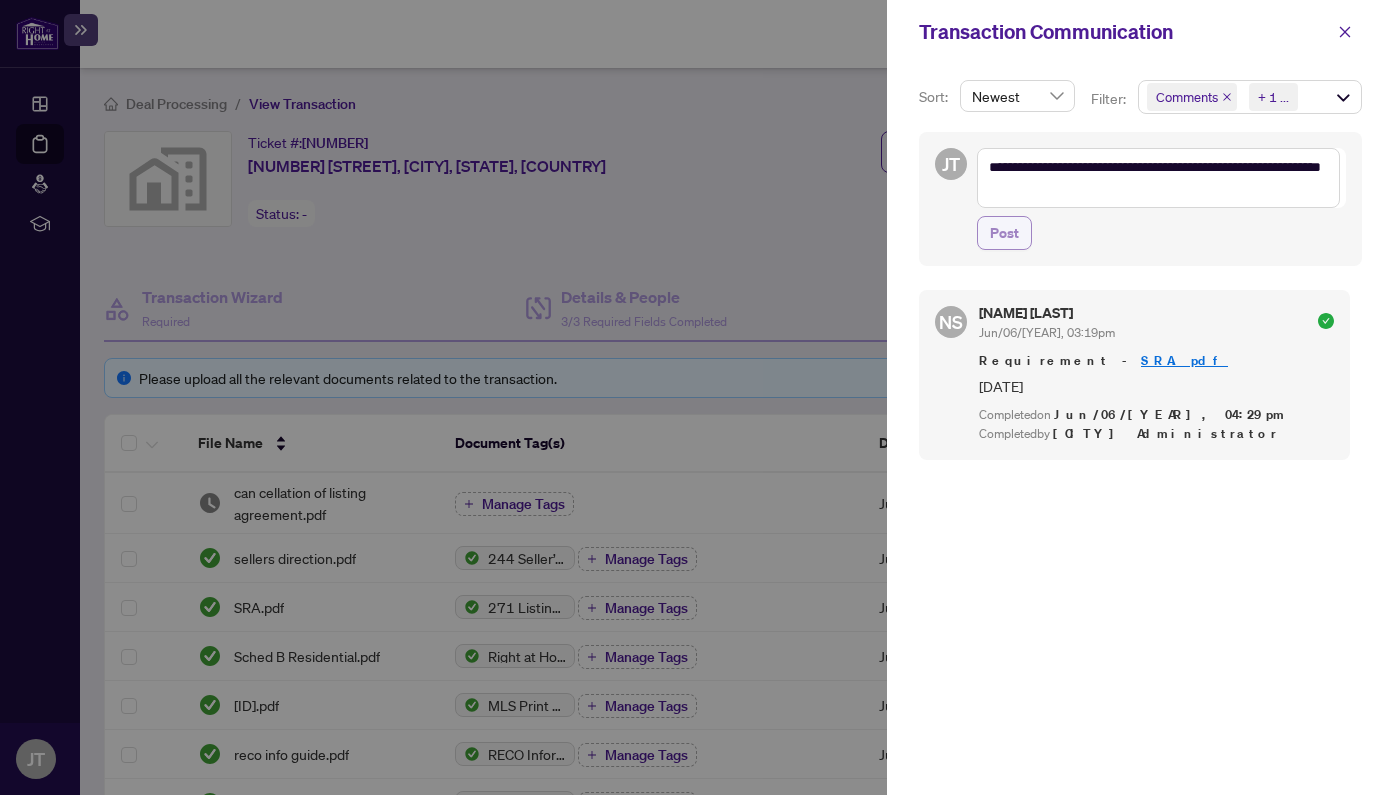 click on "Post" at bounding box center (1004, 233) 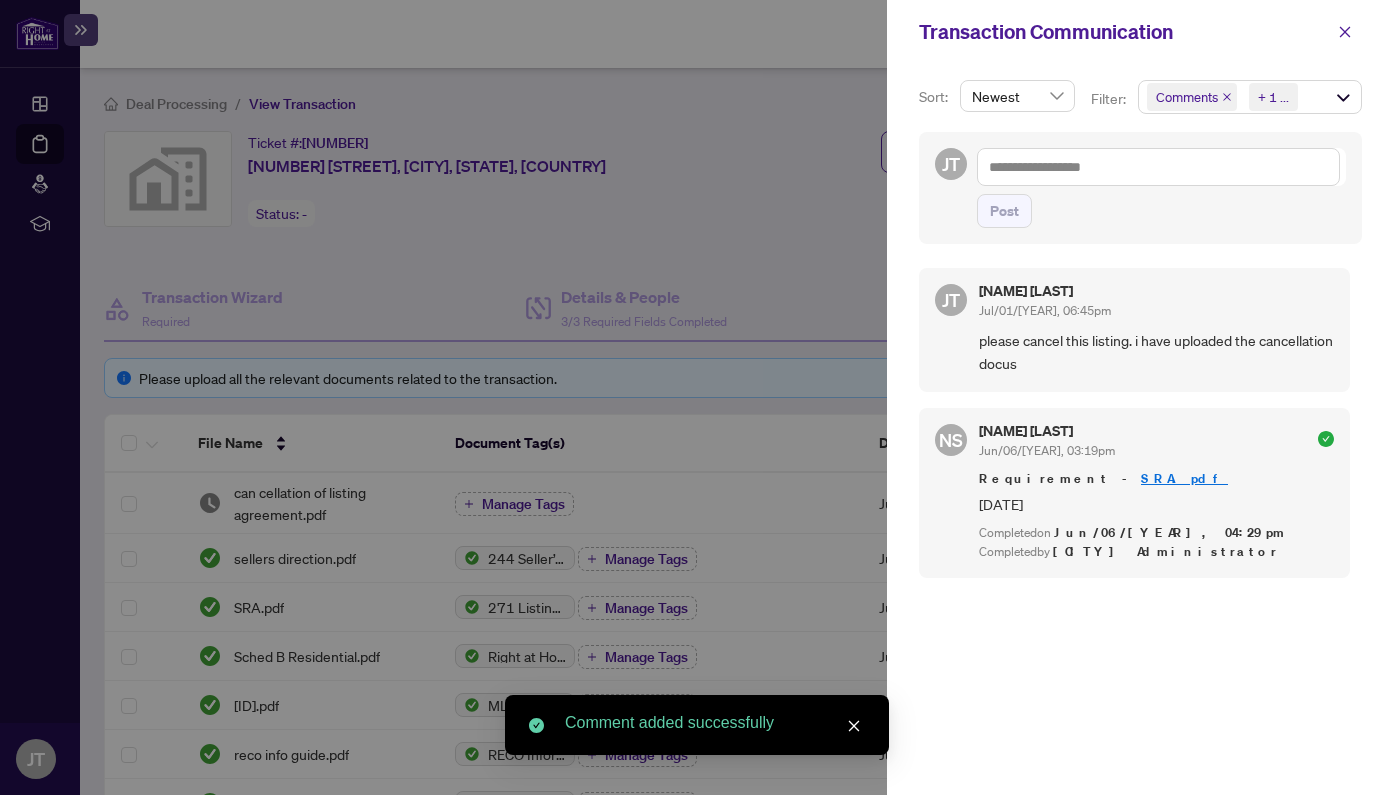 click at bounding box center (697, 397) 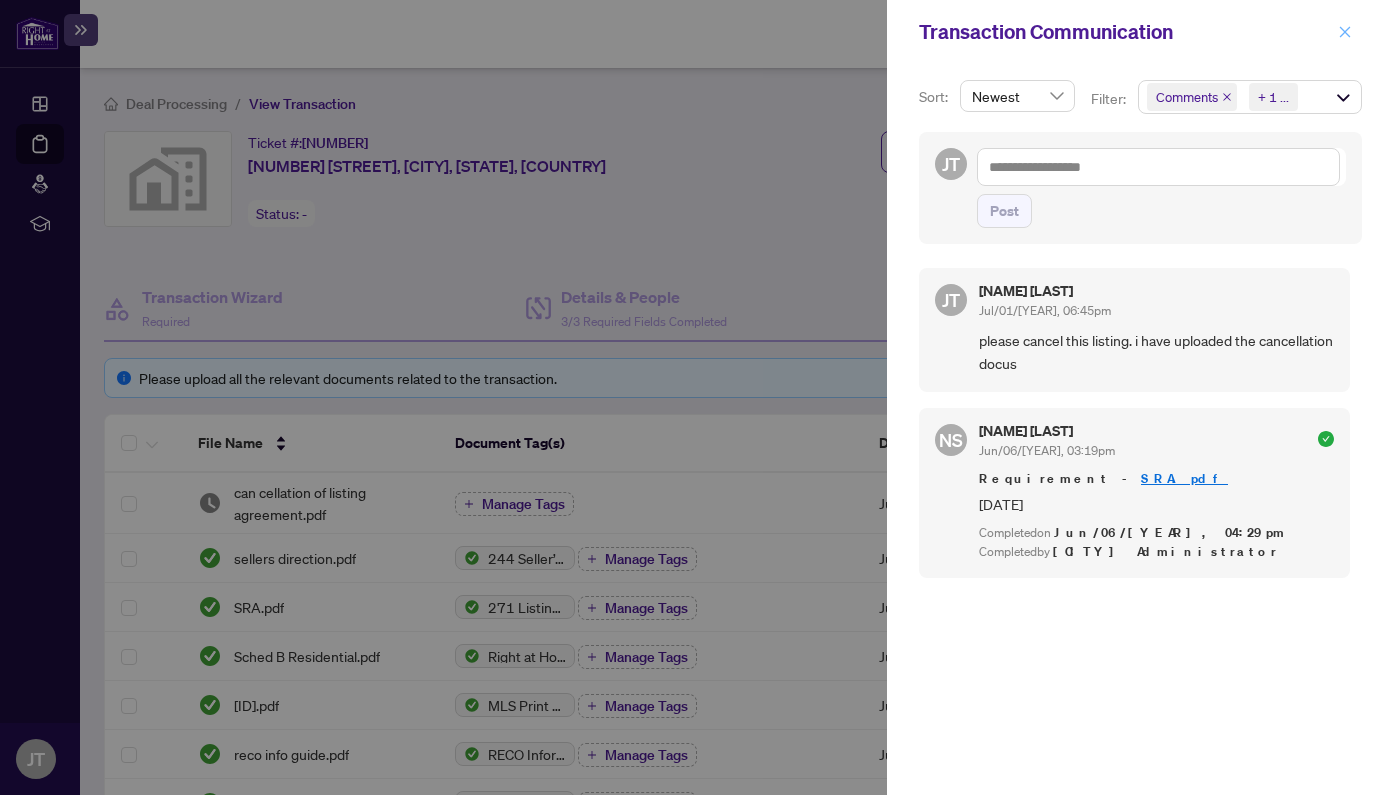click at bounding box center [1345, 32] 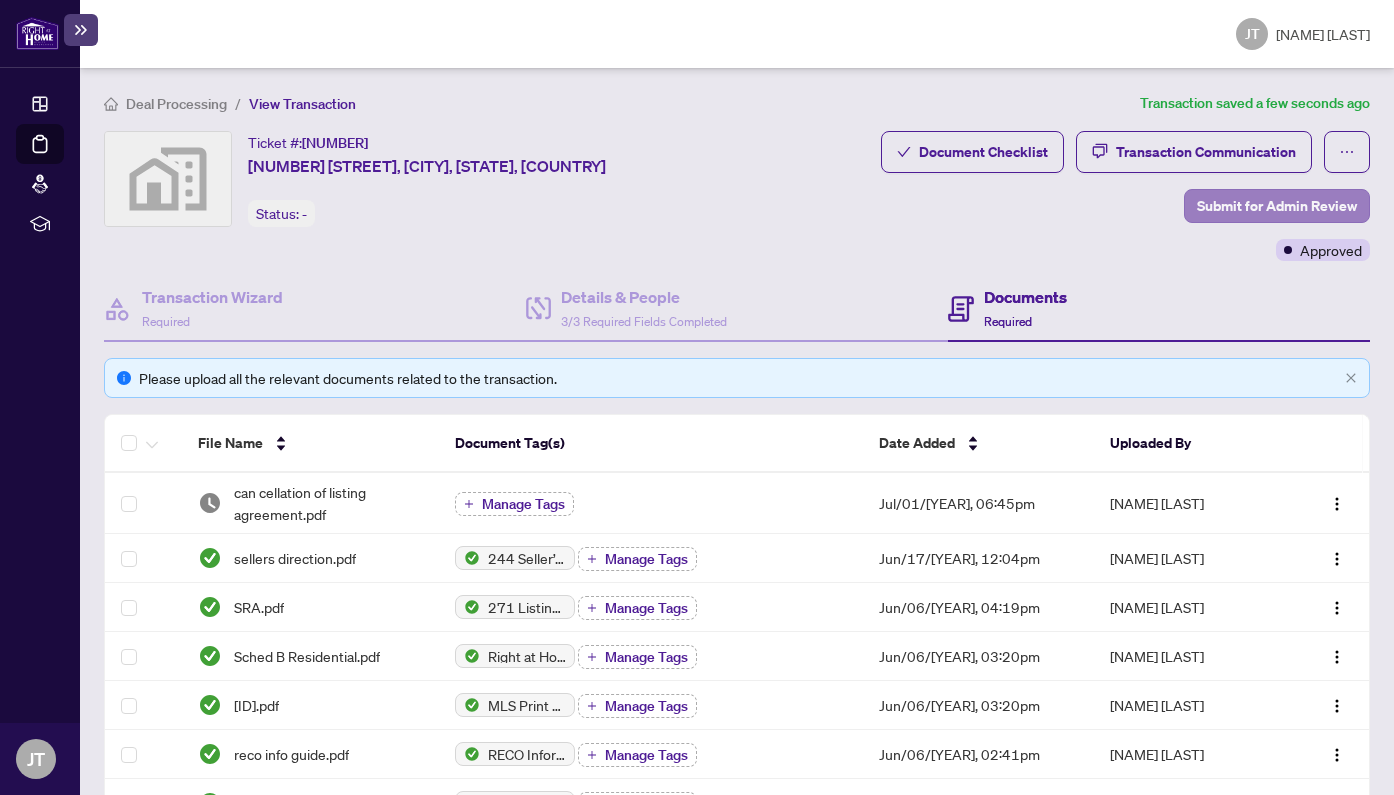 click on "Submit for Admin Review" at bounding box center [1277, 206] 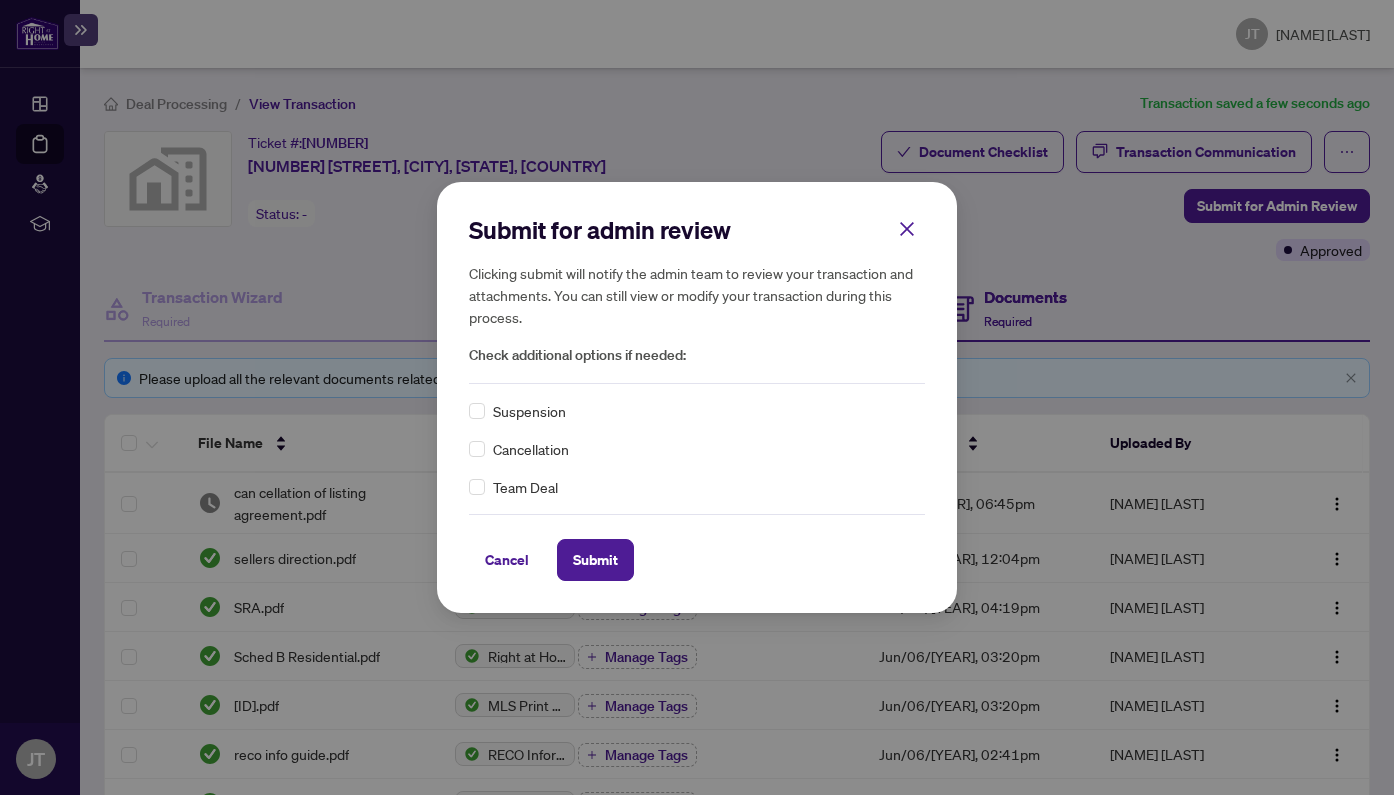 click on "Cancellation" at bounding box center [697, 411] 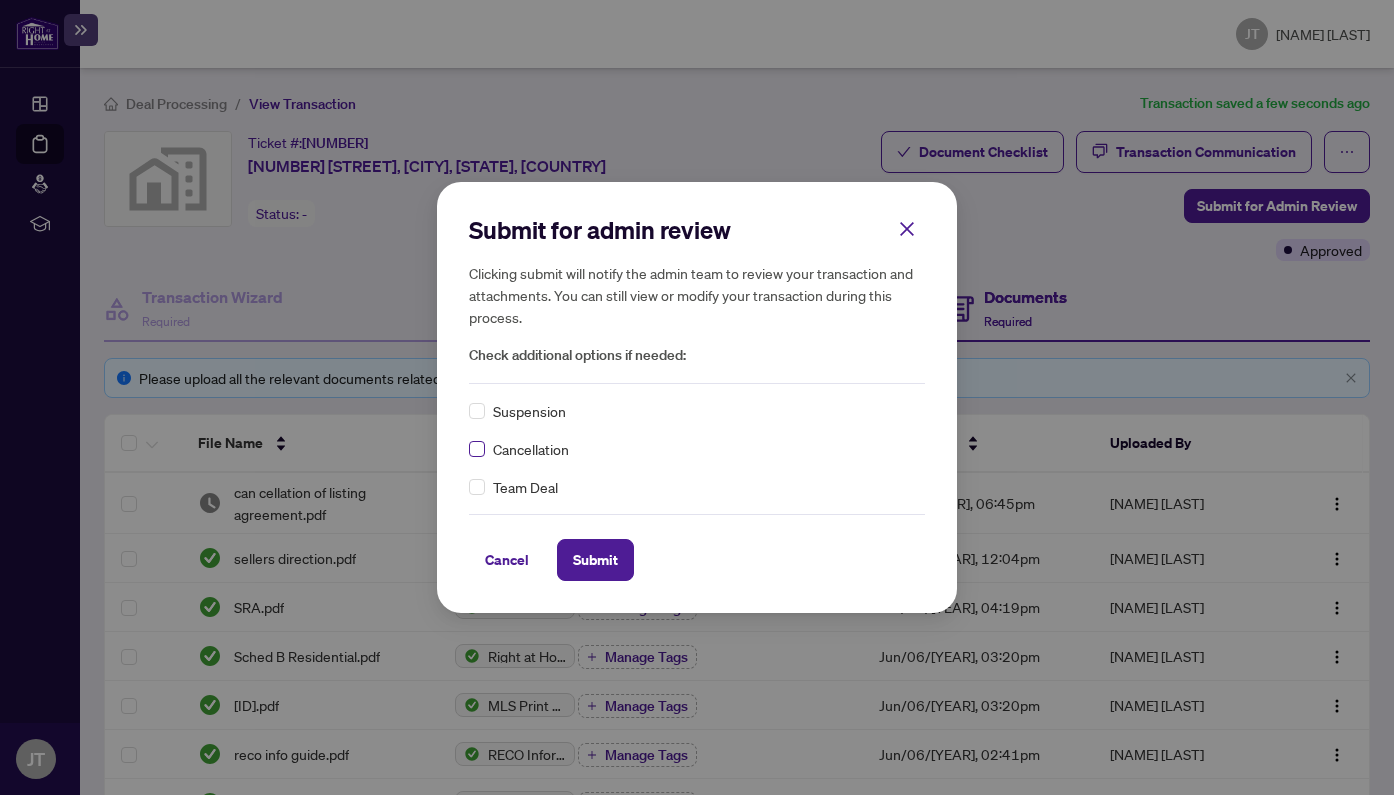 click at bounding box center (477, 411) 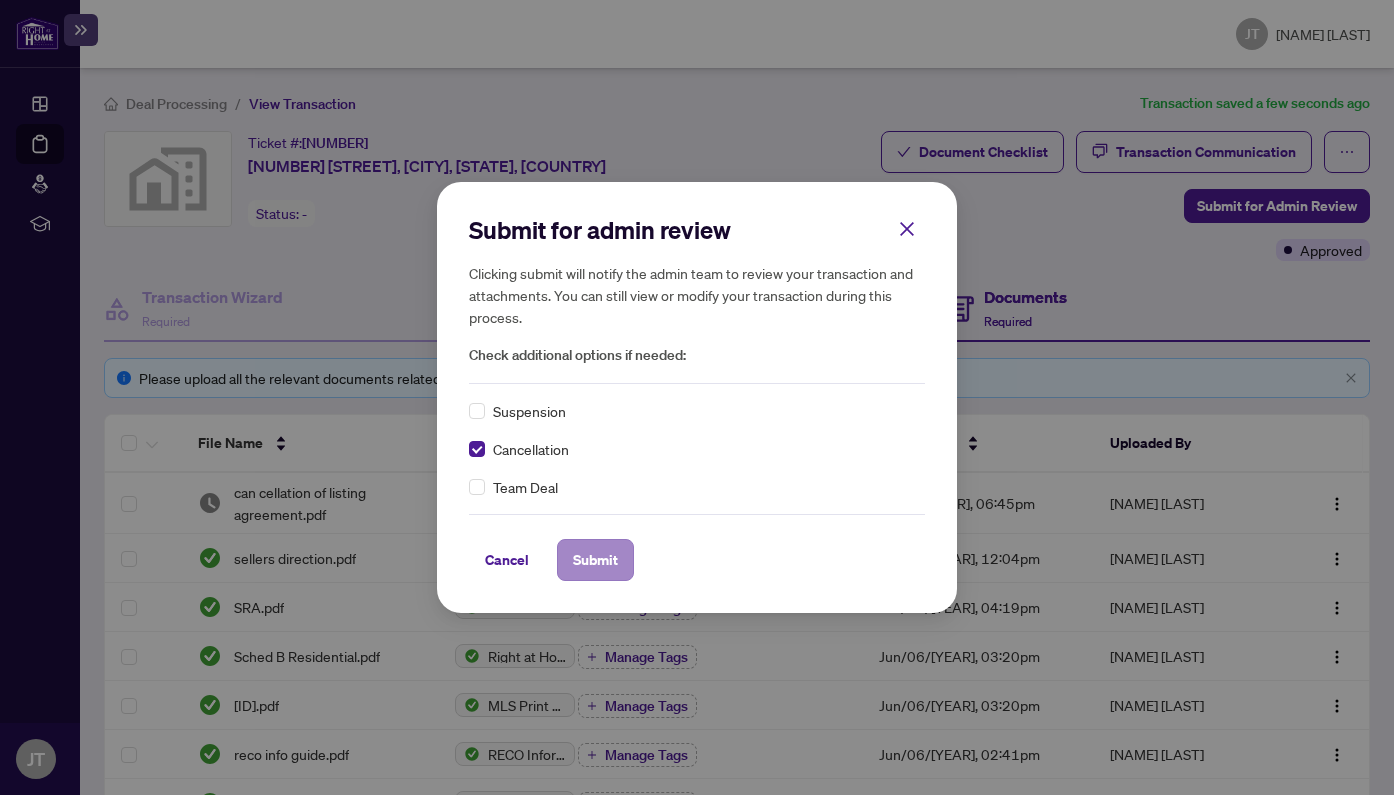 click on "Submit" at bounding box center (595, 560) 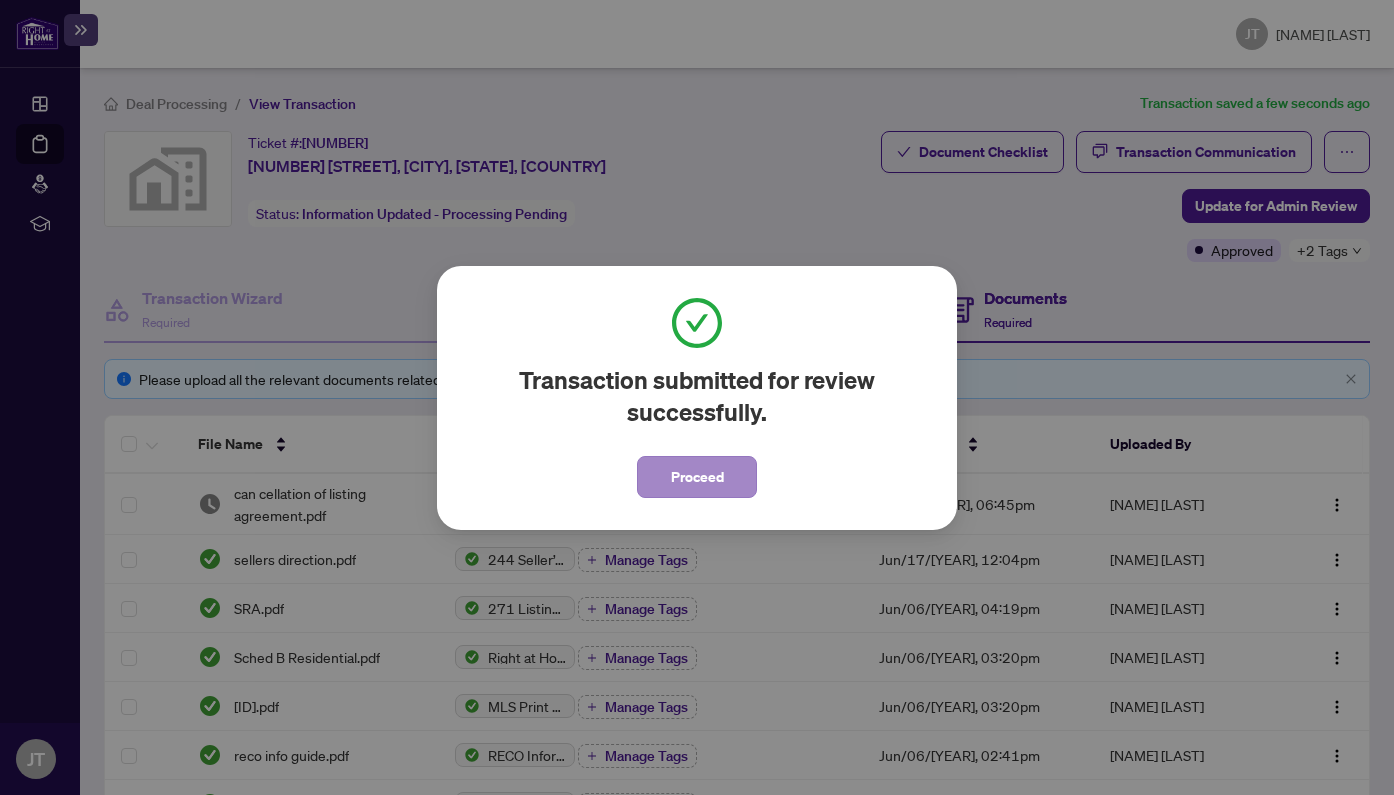 click on "Proceed" at bounding box center (697, 477) 